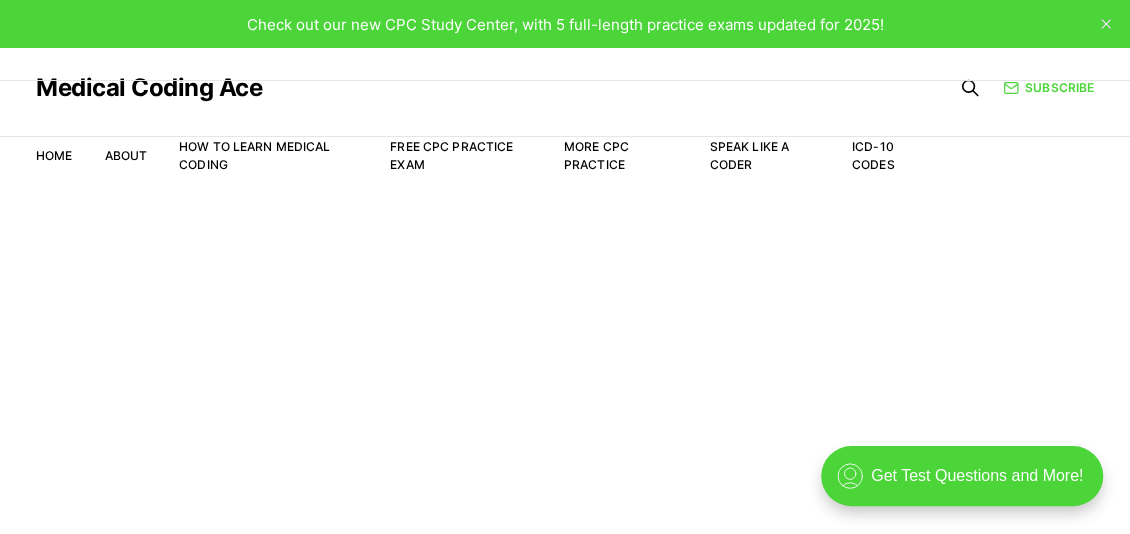 scroll, scrollTop: 0, scrollLeft: 0, axis: both 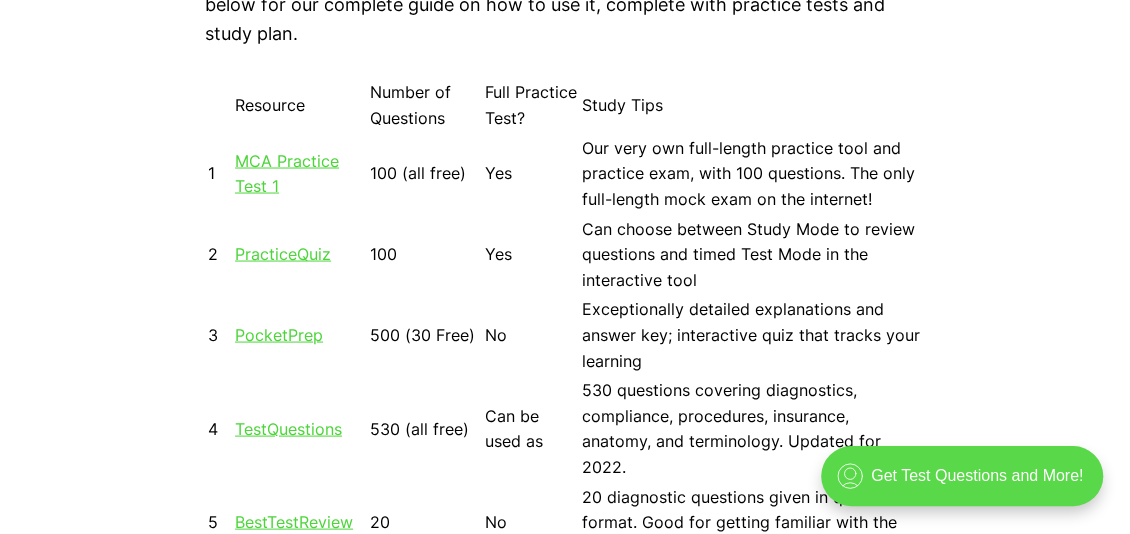 click on ".cls-1{fill:none;stroke:currentColor;stroke-linecap:round;stroke-linejoin:round;stroke-width:0.8px;}   Get Test Questions and More!" at bounding box center (962, 476) 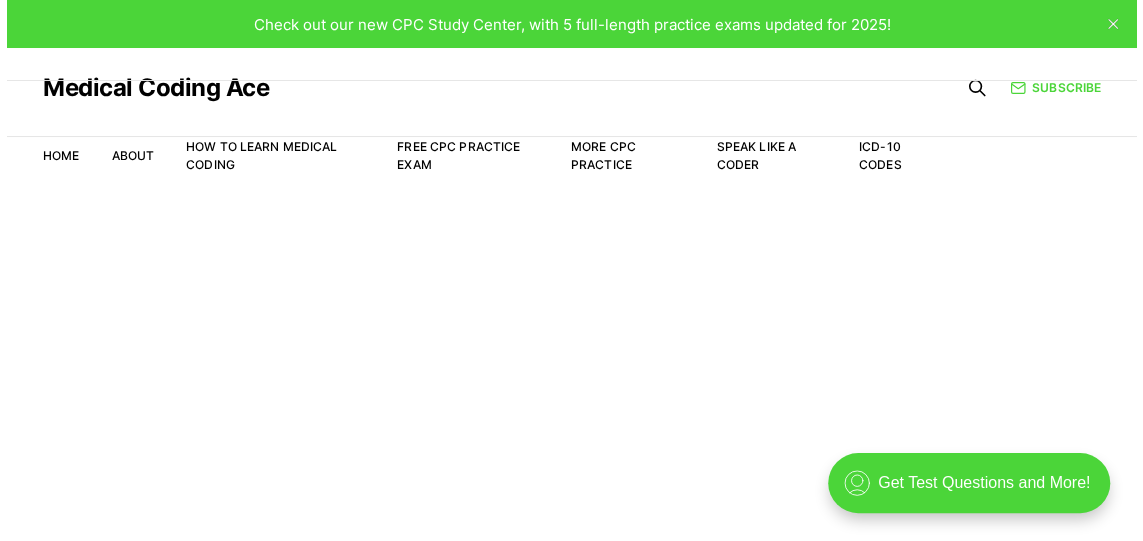 scroll, scrollTop: 0, scrollLeft: 0, axis: both 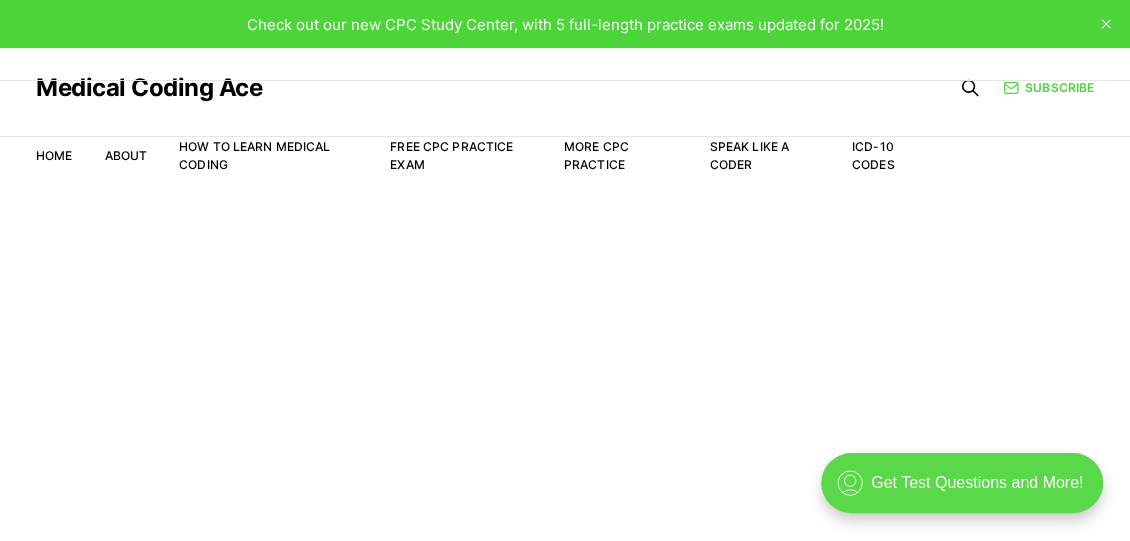 click on ".cls-1{fill:none;stroke:currentColor;stroke-linecap:round;stroke-linejoin:round;stroke-width:0.8px;}   Get Test Questions and More!" at bounding box center [962, 483] 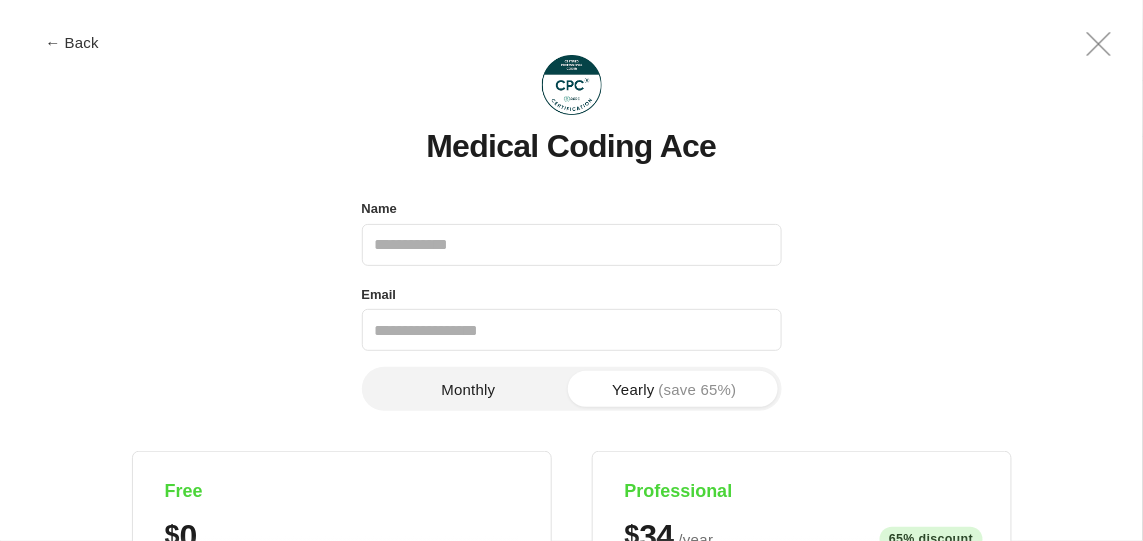 scroll, scrollTop: 0, scrollLeft: 0, axis: both 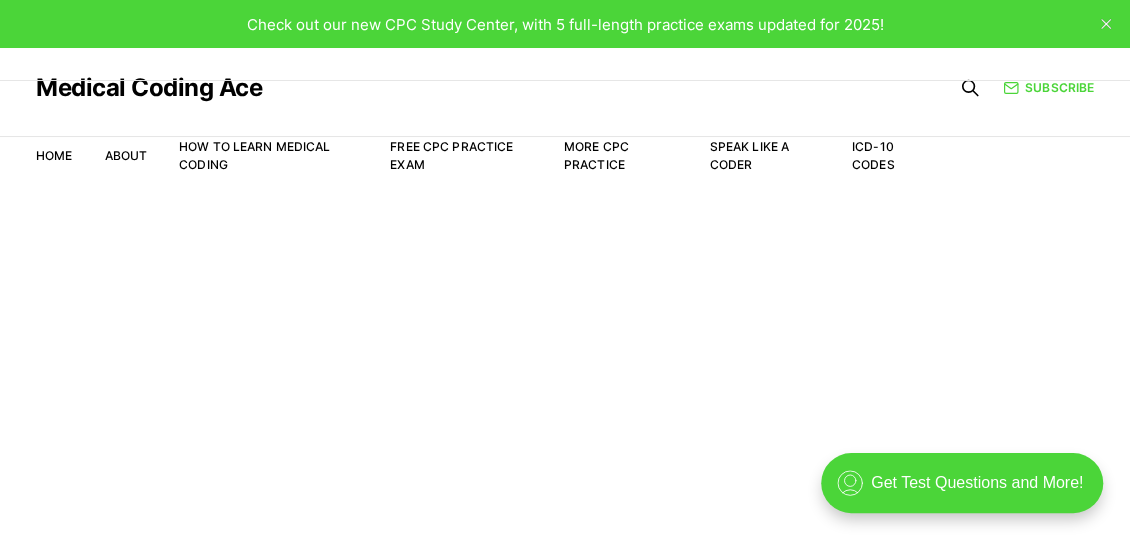 click at bounding box center (1106, 24) 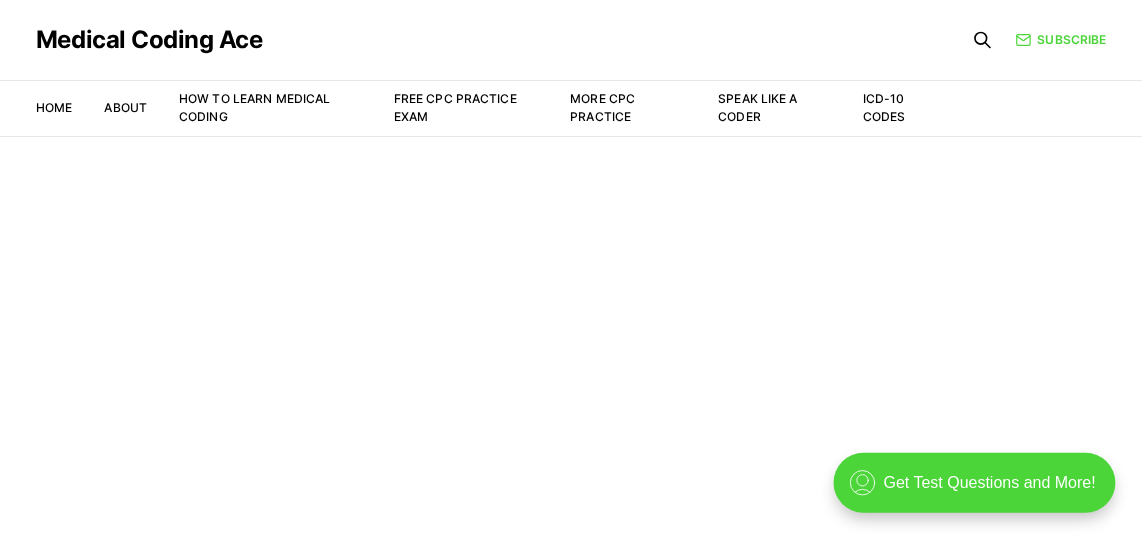 scroll, scrollTop: 0, scrollLeft: 0, axis: both 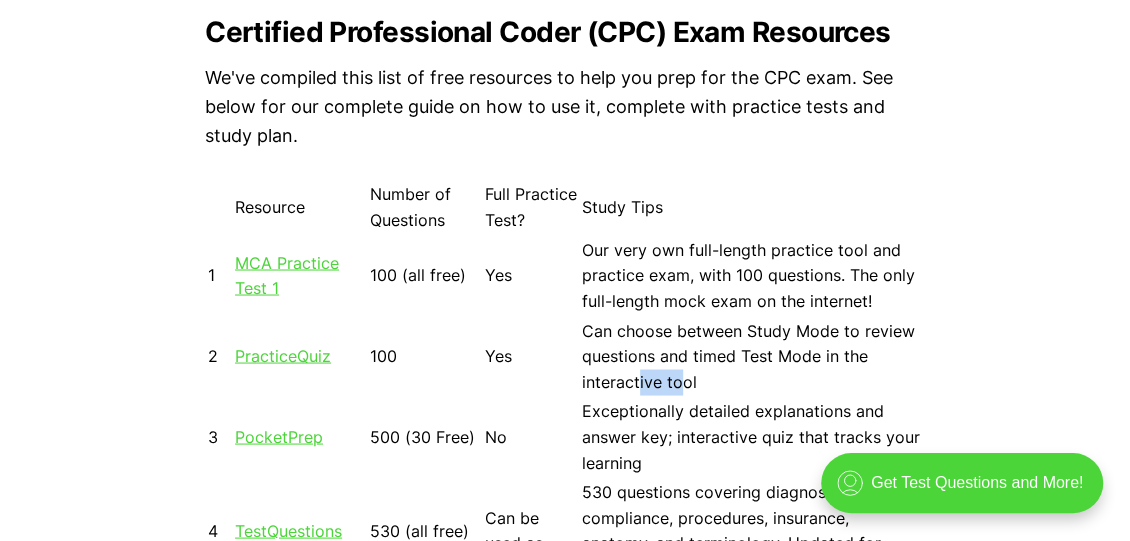 drag, startPoint x: 647, startPoint y: 382, endPoint x: 683, endPoint y: 388, distance: 36.496574 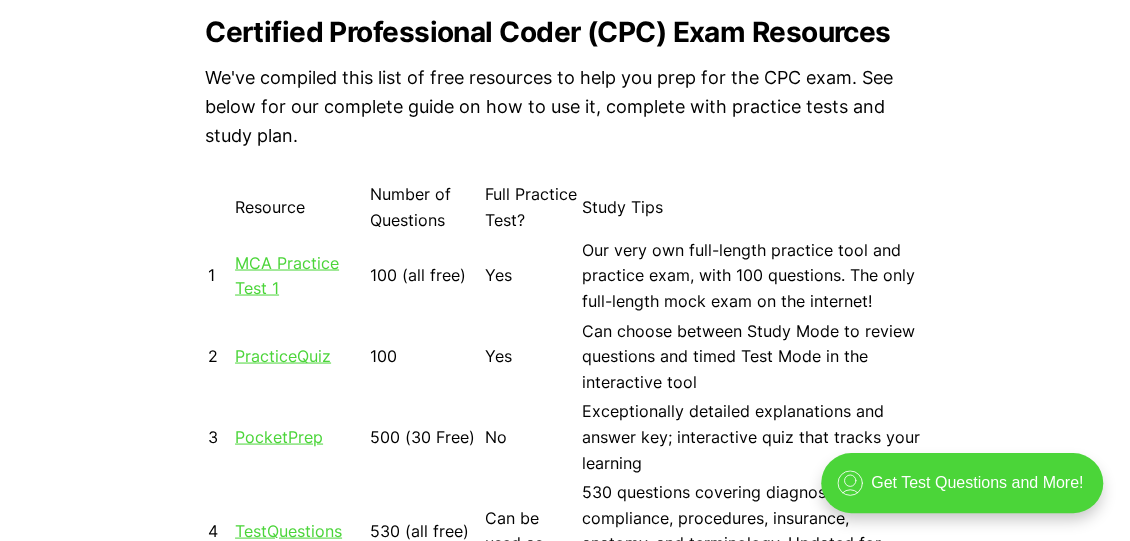 drag, startPoint x: 683, startPoint y: 388, endPoint x: 633, endPoint y: 345, distance: 65.946945 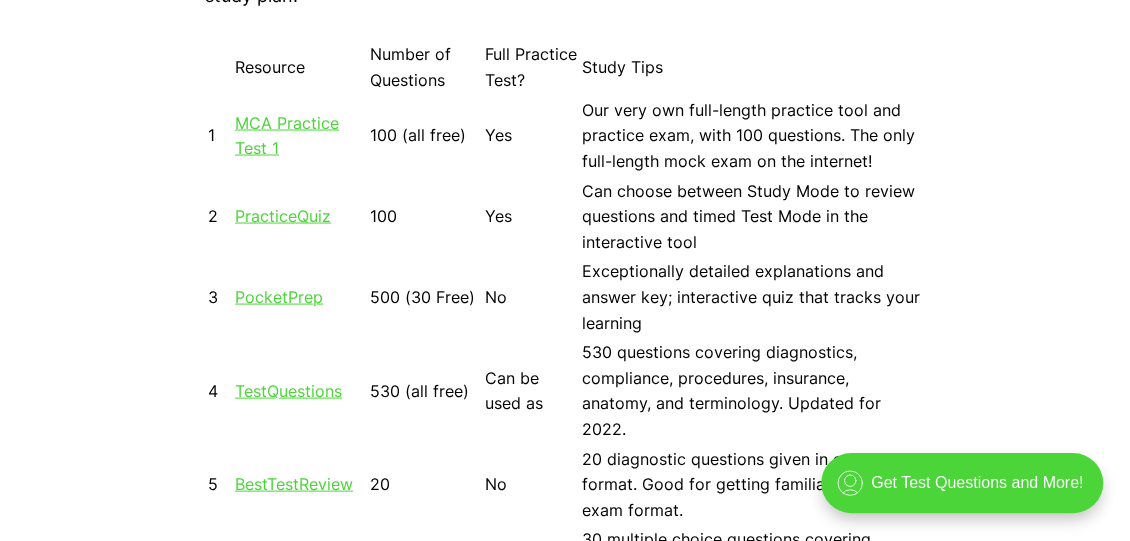 scroll, scrollTop: 1829, scrollLeft: 0, axis: vertical 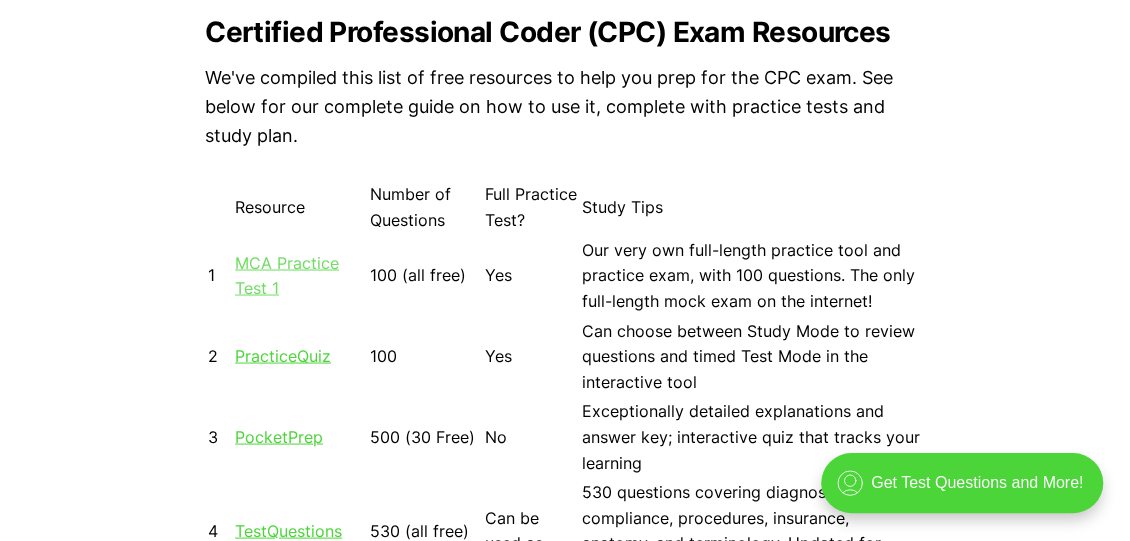 click on "MCA Practice Test 1" at bounding box center [287, 275] 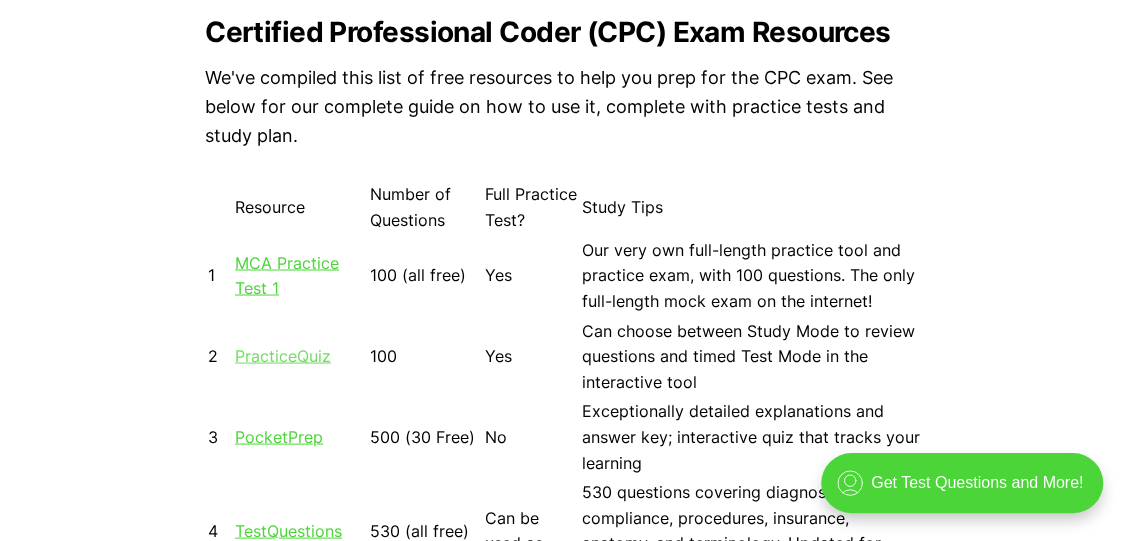 click on "PracticeQuiz" at bounding box center [283, 355] 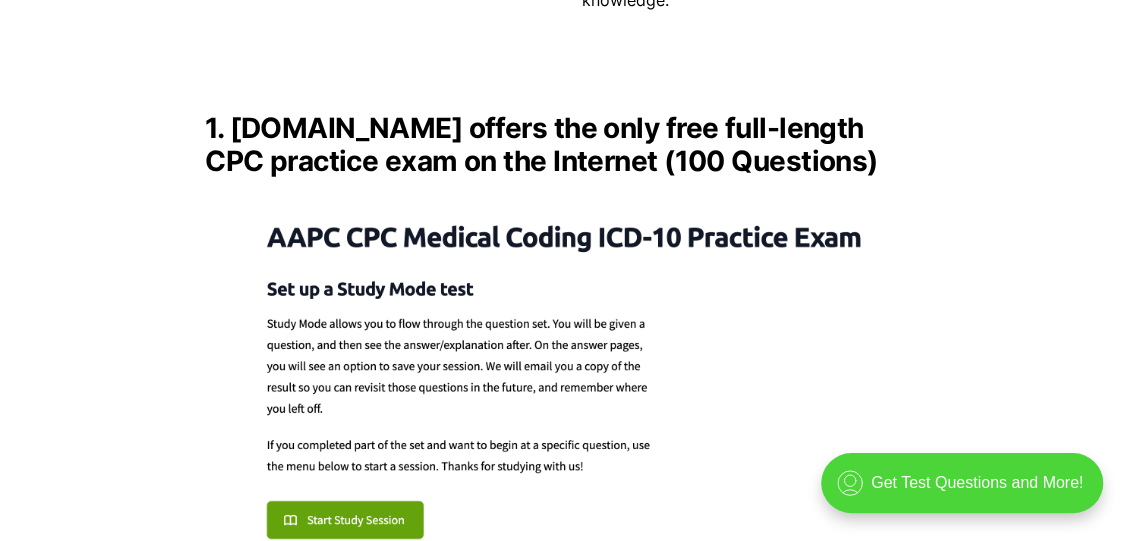 scroll, scrollTop: 2818, scrollLeft: 0, axis: vertical 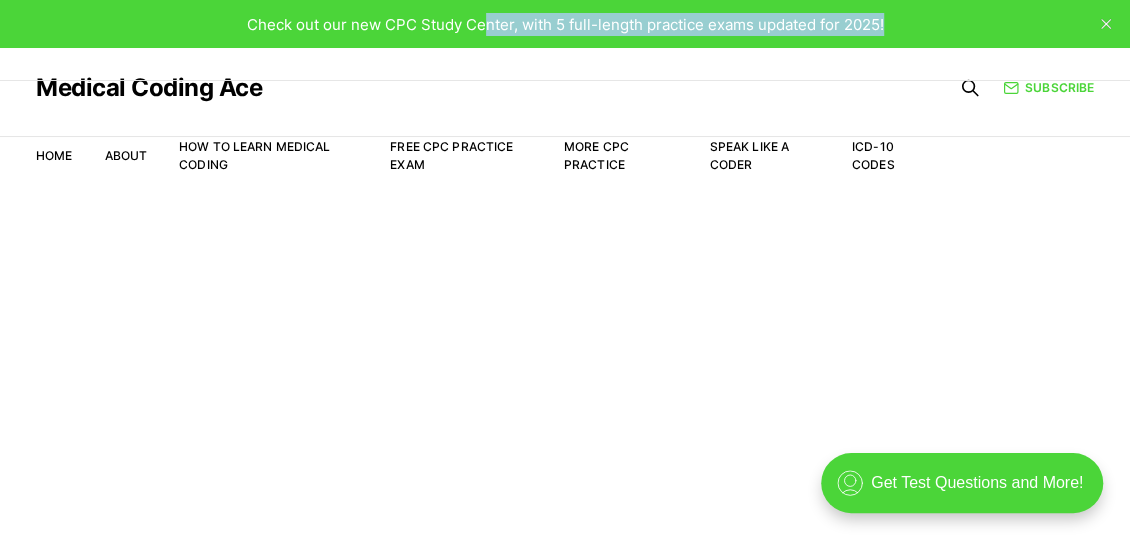 drag, startPoint x: 484, startPoint y: 23, endPoint x: 896, endPoint y: 27, distance: 412.0194 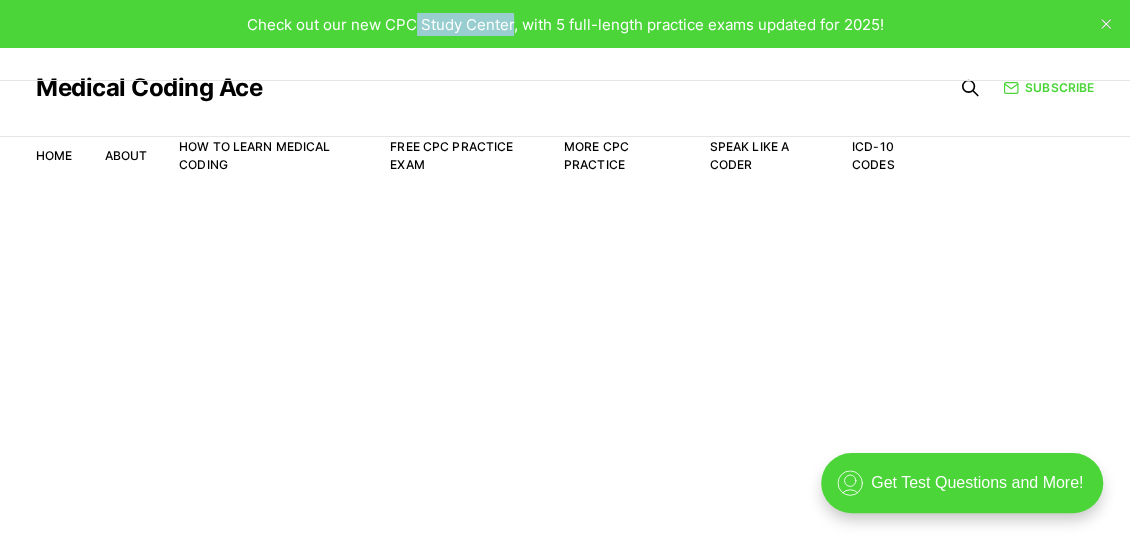 drag, startPoint x: 409, startPoint y: 22, endPoint x: 511, endPoint y: 31, distance: 102.396286 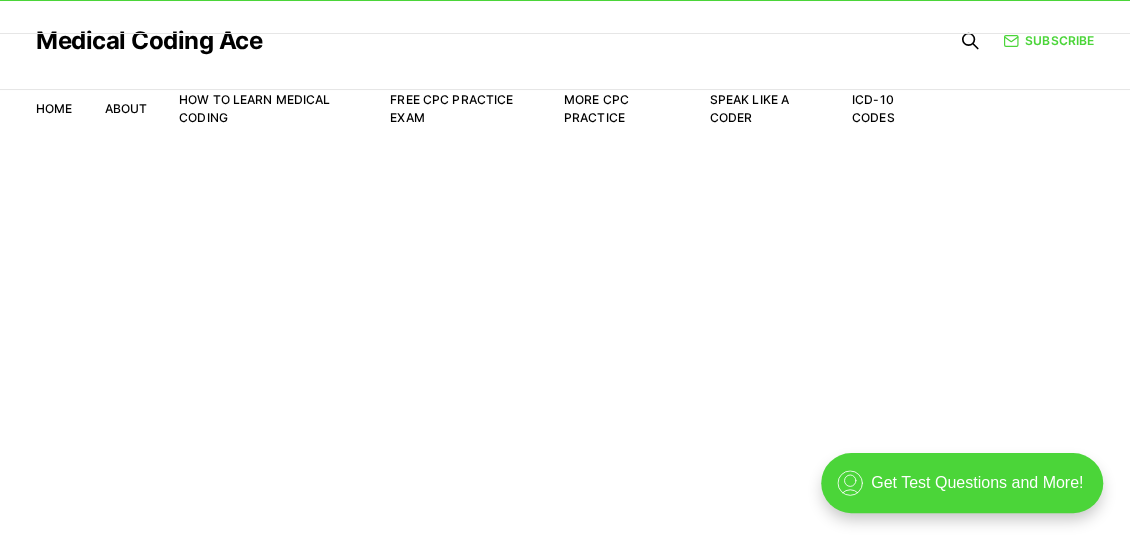 scroll, scrollTop: 24, scrollLeft: 0, axis: vertical 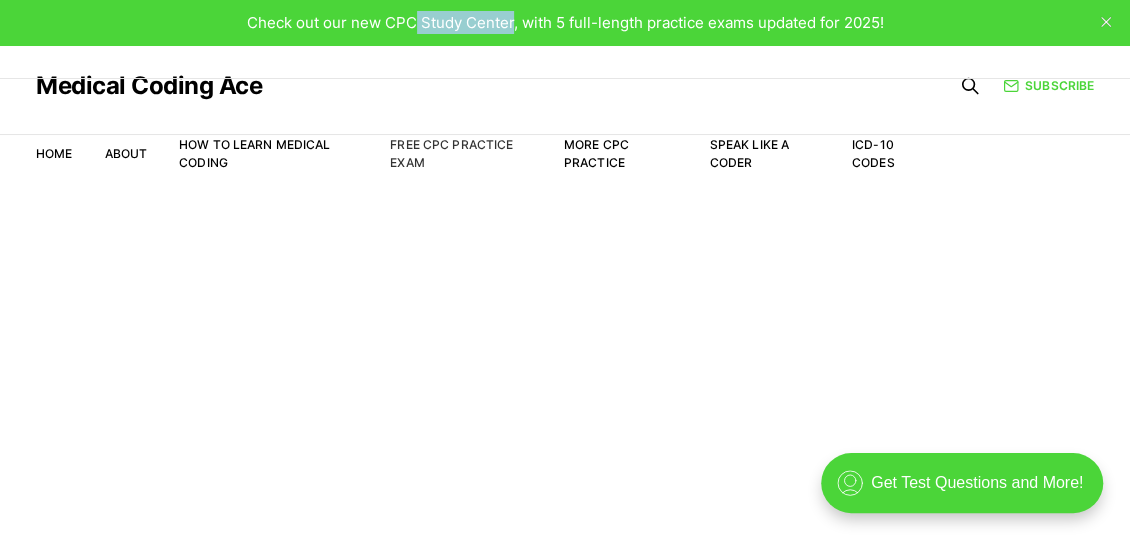 click on "Free CPC Practice Exam" at bounding box center [451, 153] 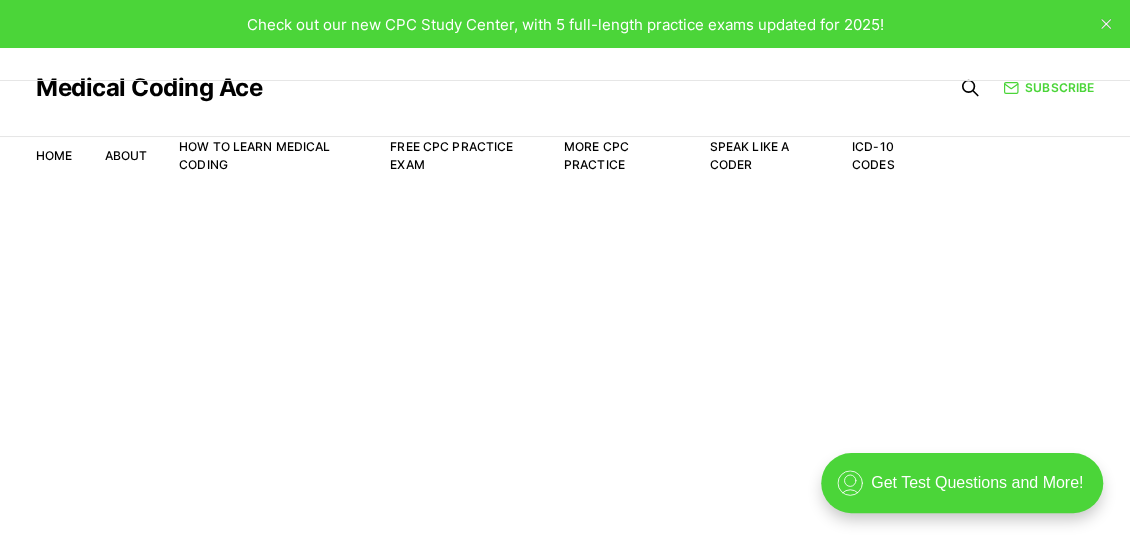 scroll, scrollTop: 0, scrollLeft: 0, axis: both 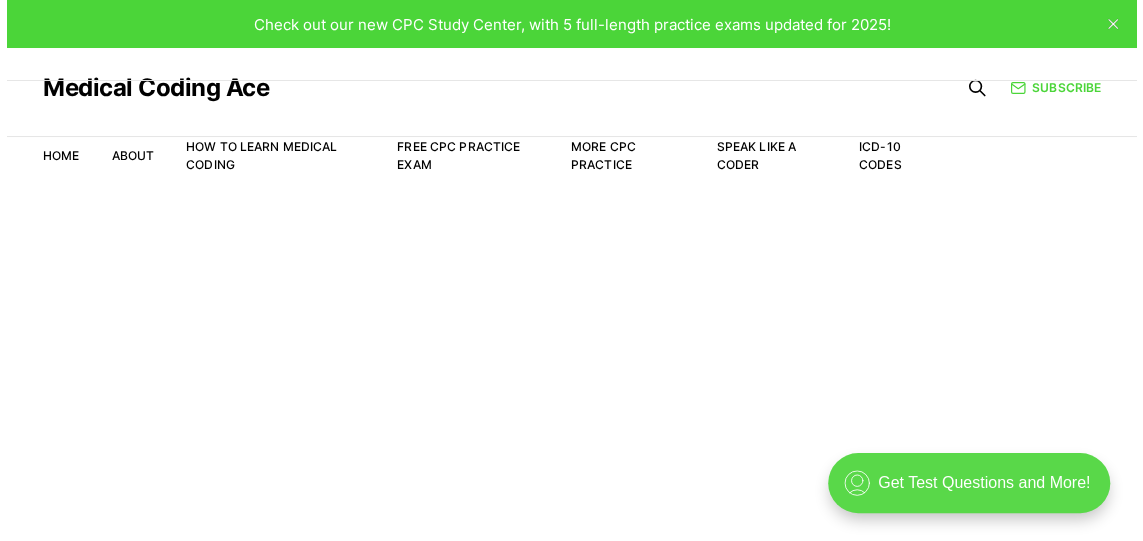 click on ".cls-1{fill:none;stroke:currentColor;stroke-linecap:round;stroke-linejoin:round;stroke-width:0.8px;}   Get Test Questions and More!" at bounding box center (968, 483) 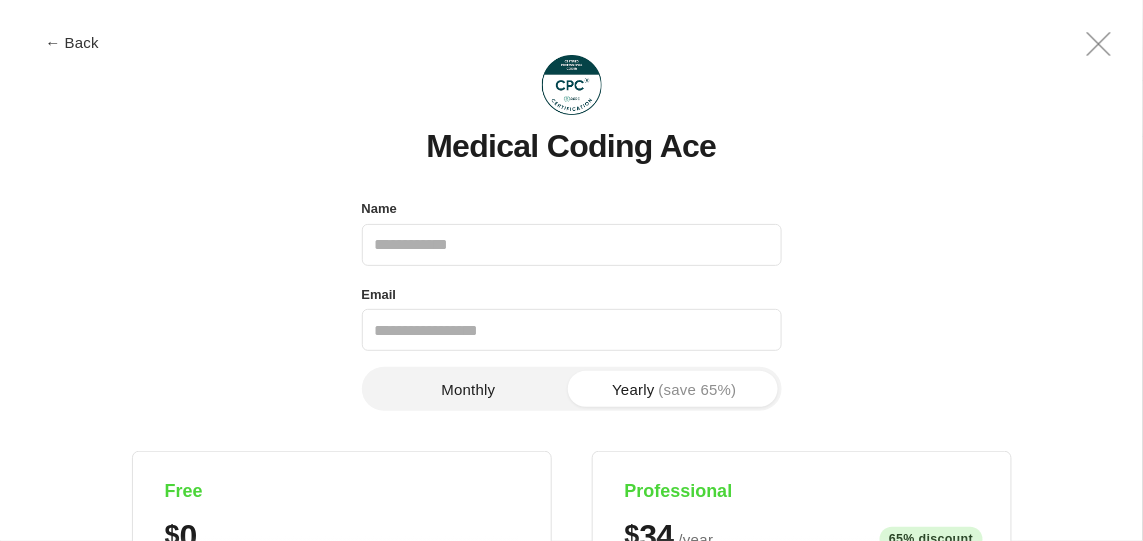 scroll, scrollTop: 0, scrollLeft: 0, axis: both 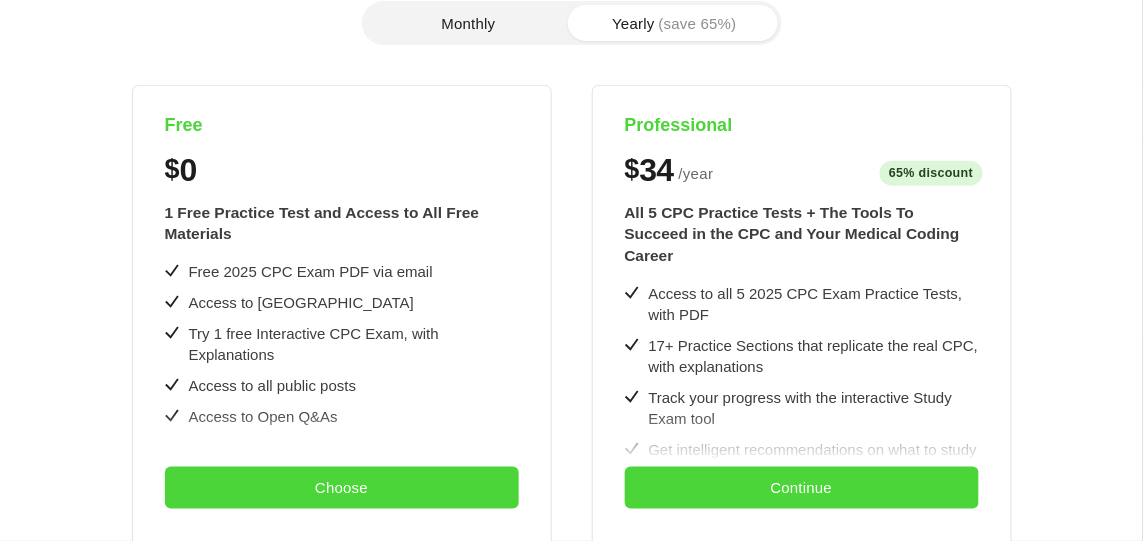click on "Monthly" at bounding box center [469, 23] 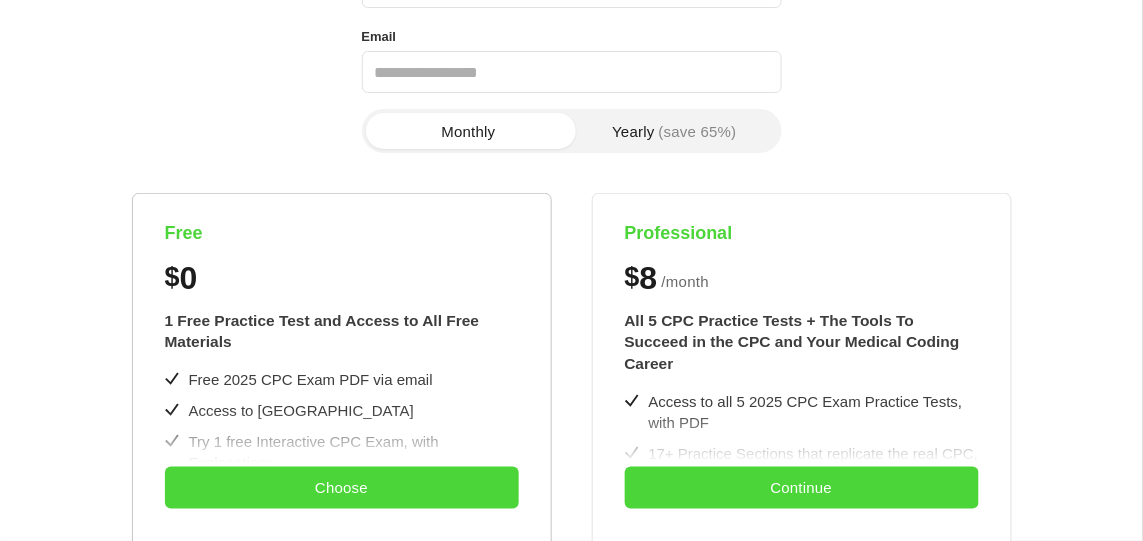 scroll, scrollTop: 236, scrollLeft: 0, axis: vertical 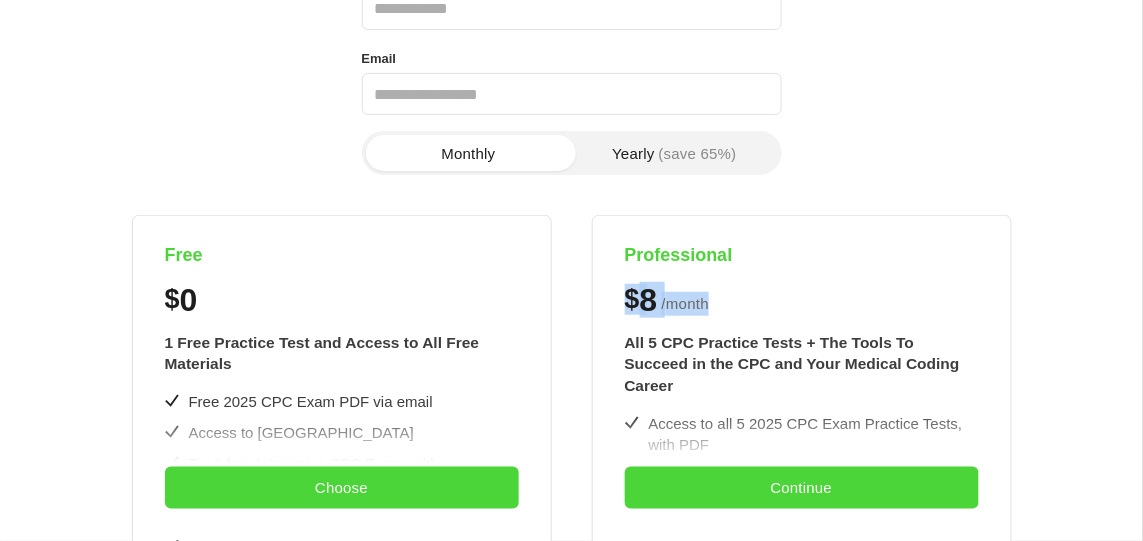 drag, startPoint x: 1119, startPoint y: 242, endPoint x: 1123, endPoint y: 313, distance: 71.11259 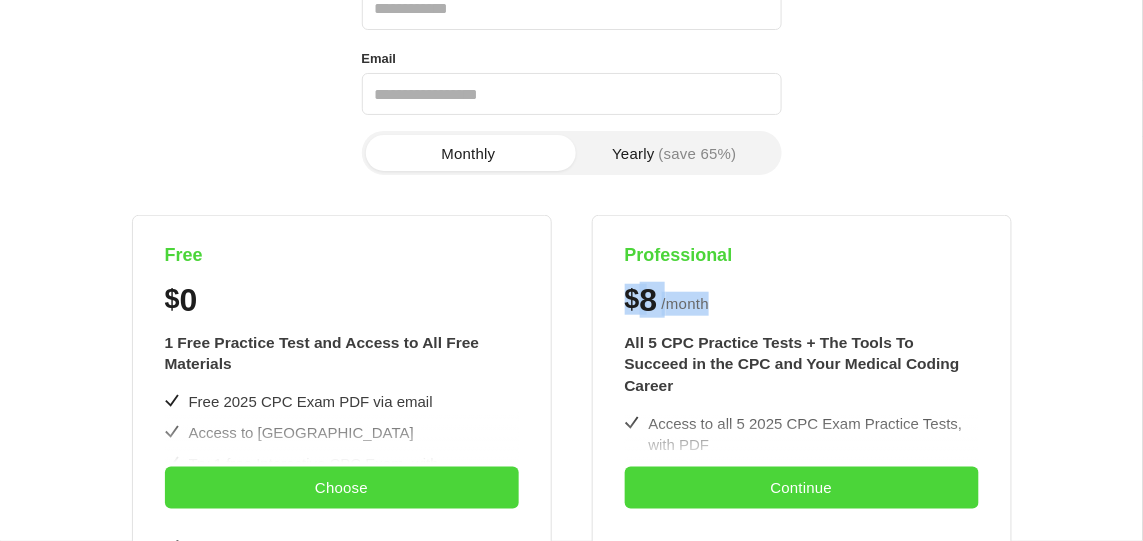 click on "Free $ 0 1 Free Practice Test and Access to All Free Materials Free 2025 CPC Exam PDF via email Access to CPC Study Center Try 1 free Interactive CPC Exam, with Explanations Access to all public posts Access to Open Q&As Choose Professional $ 8 / month $34/year All 5 CPC Practice Tests + The Tools To Succeed in the CPC and Your Medical Coding Career Access to all 5 2025 CPC Exam Practice Tests, with PDF 17+ Practice Sections that replicate the real CPC, with explanations Track your progress with the interactive Study Exam tool Get intelligent recommendations on what to study next Access to all private & subscriber-only posts The Official Medical Coding Ace CPC Exam Study Guide (coming soon) Early access to our upcoming Job [PERSON_NAME] & Career Tools Free 2025 CPC Exam PDF via email Access to all public posts Access to Open Q&As Full refund backed by our Coding Satisfaction Guarantee Cancel Anytime via Online or Email Continue" at bounding box center [571, 631] 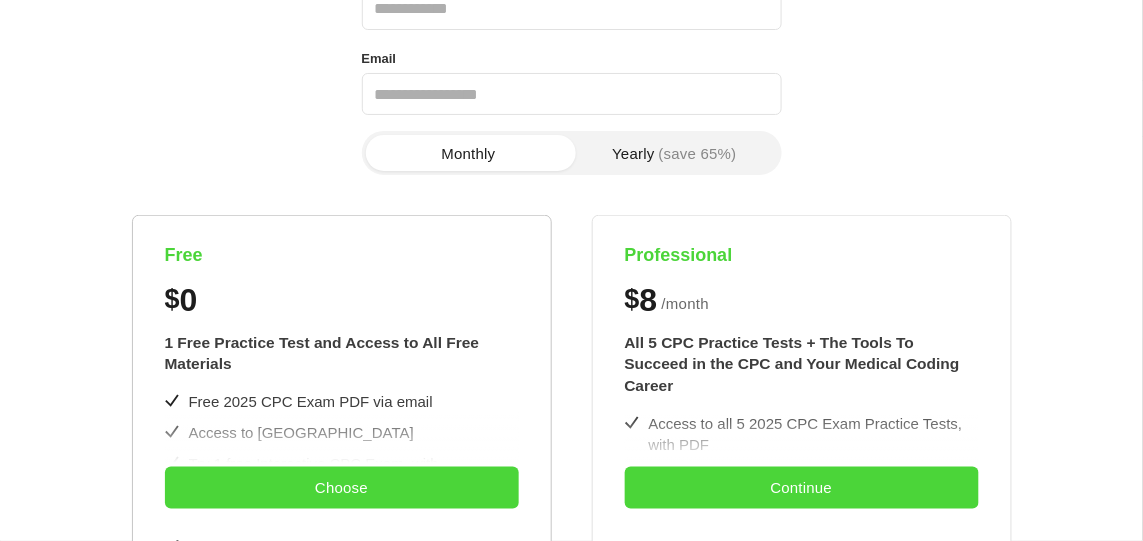 drag, startPoint x: 226, startPoint y: 436, endPoint x: 328, endPoint y: 445, distance: 102.396286 